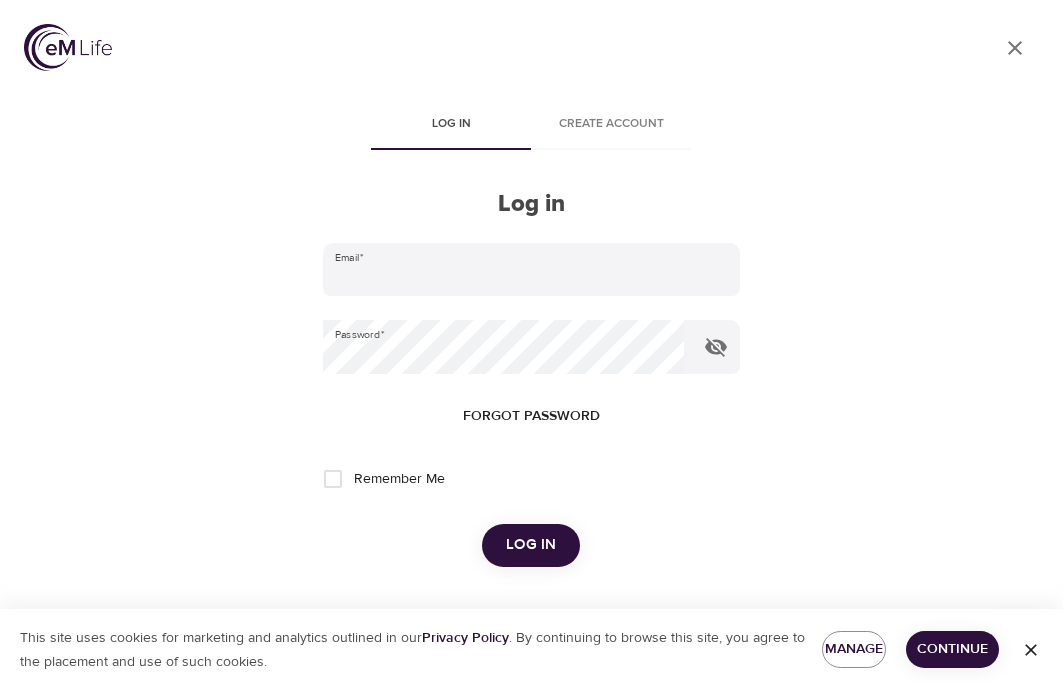 scroll, scrollTop: 0, scrollLeft: 0, axis: both 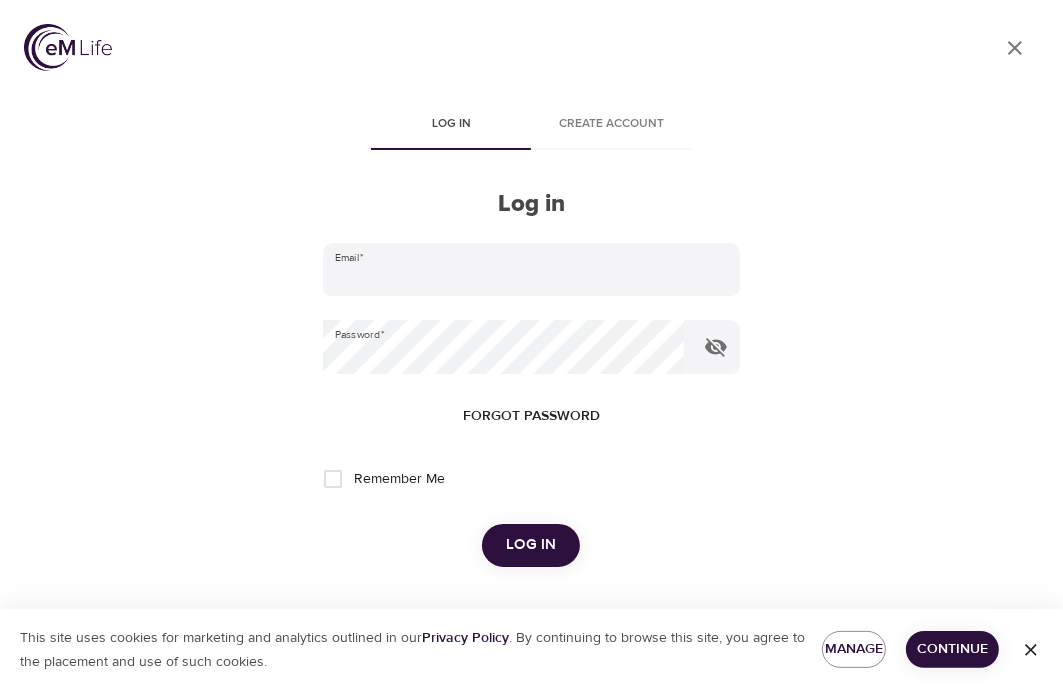 type on "[EMAIL]" 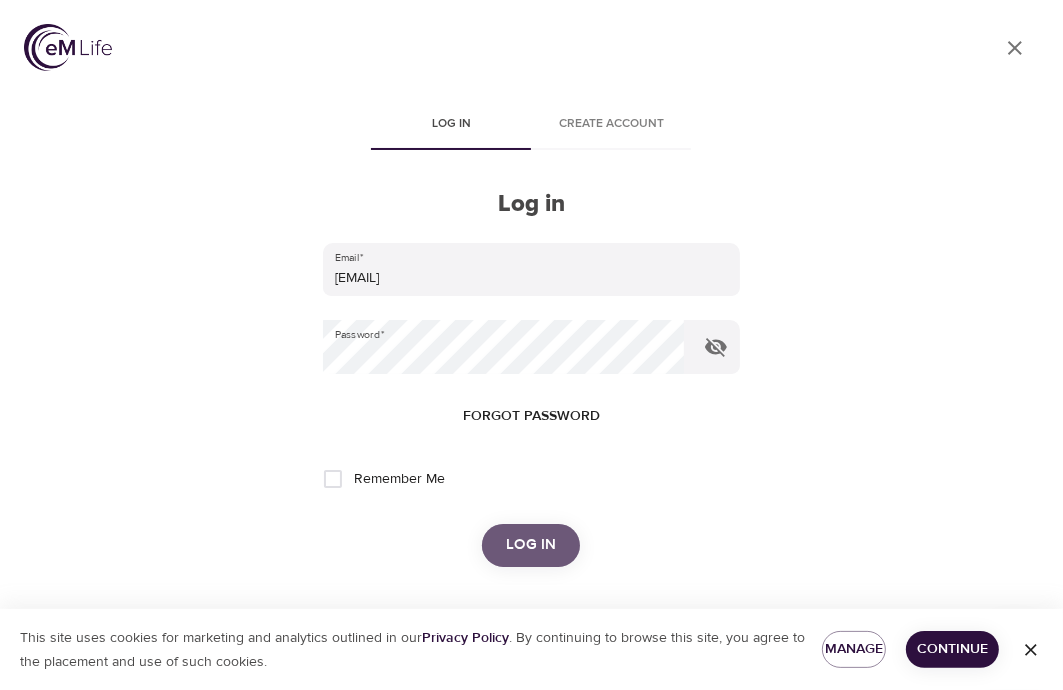 click on "Log in" at bounding box center (531, 545) 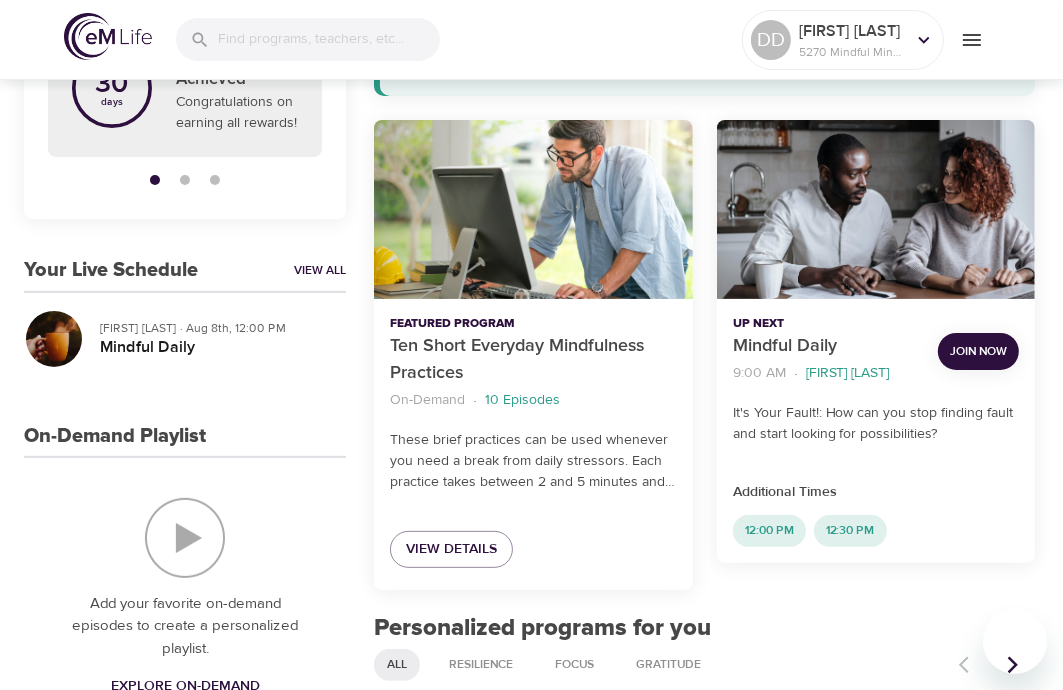 scroll, scrollTop: 200, scrollLeft: 0, axis: vertical 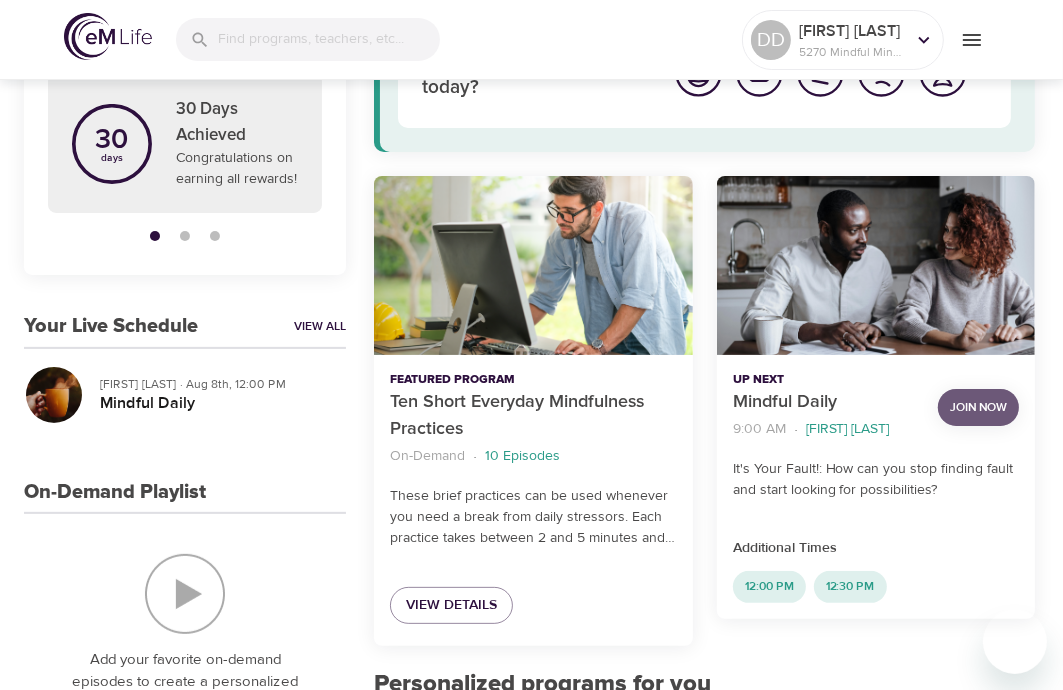 click on "Join Now" at bounding box center [978, 407] 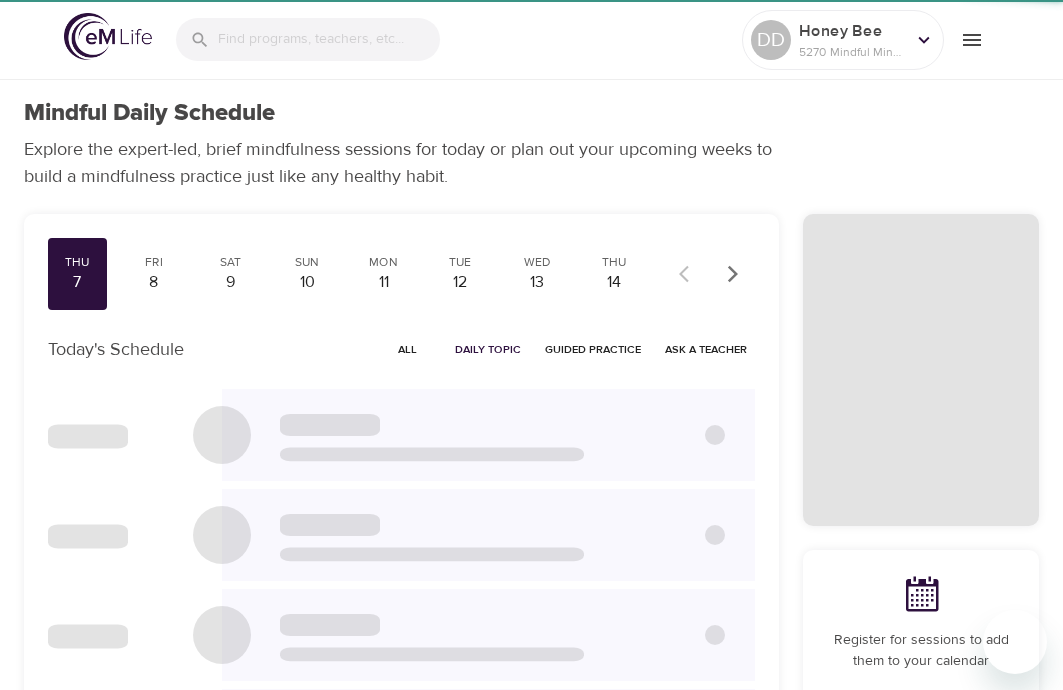 scroll, scrollTop: 0, scrollLeft: 0, axis: both 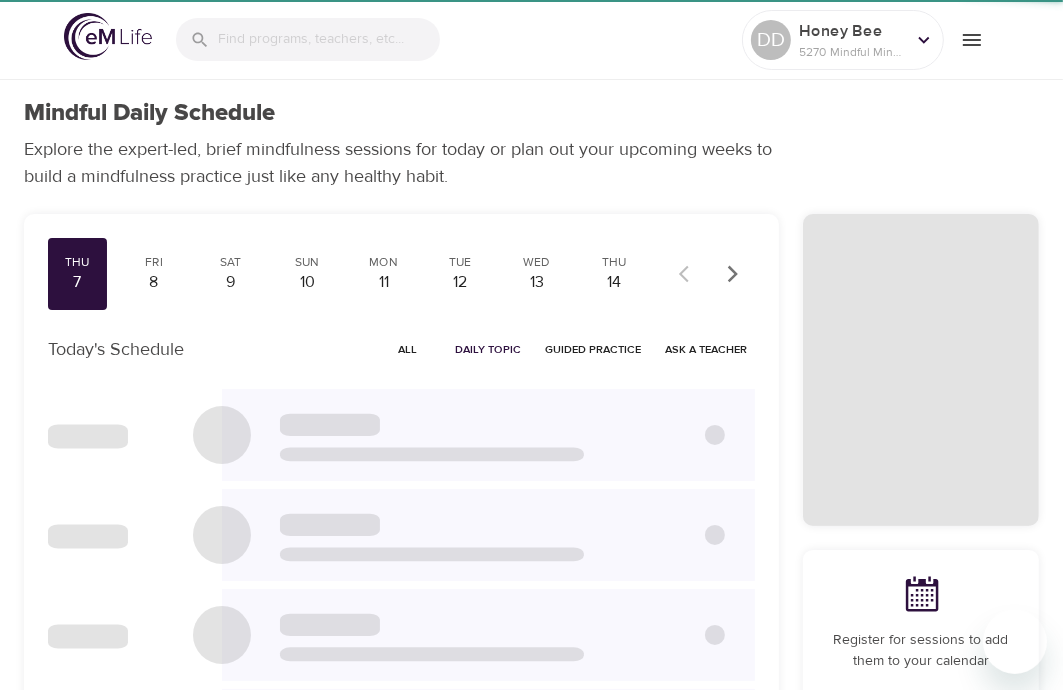 checkbox on "true" 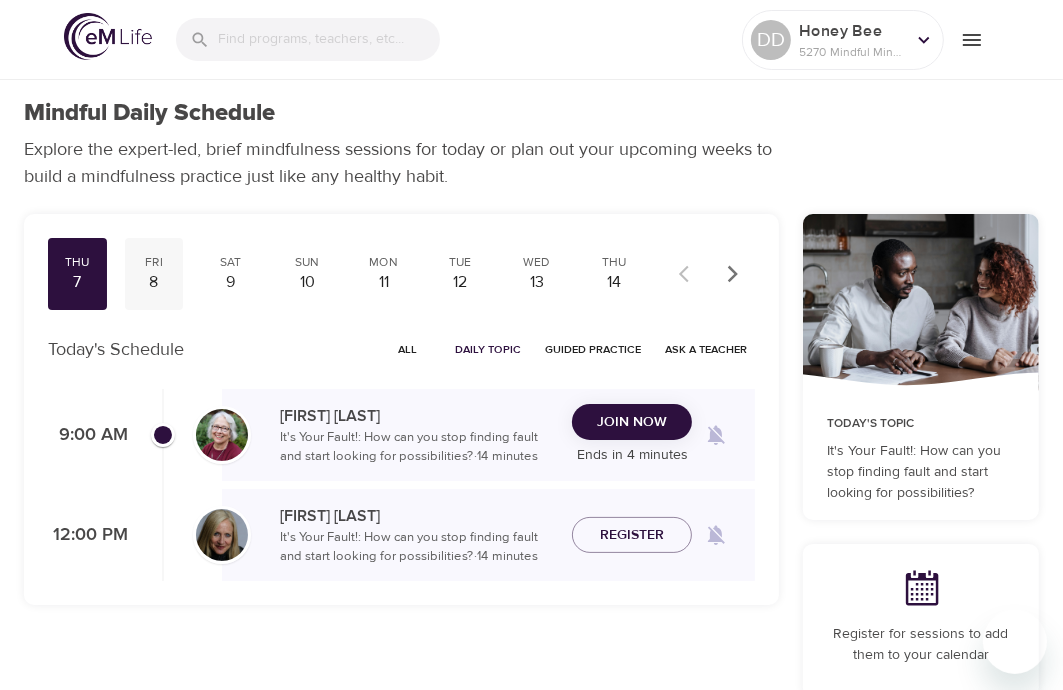 click on "8" at bounding box center [154, 282] 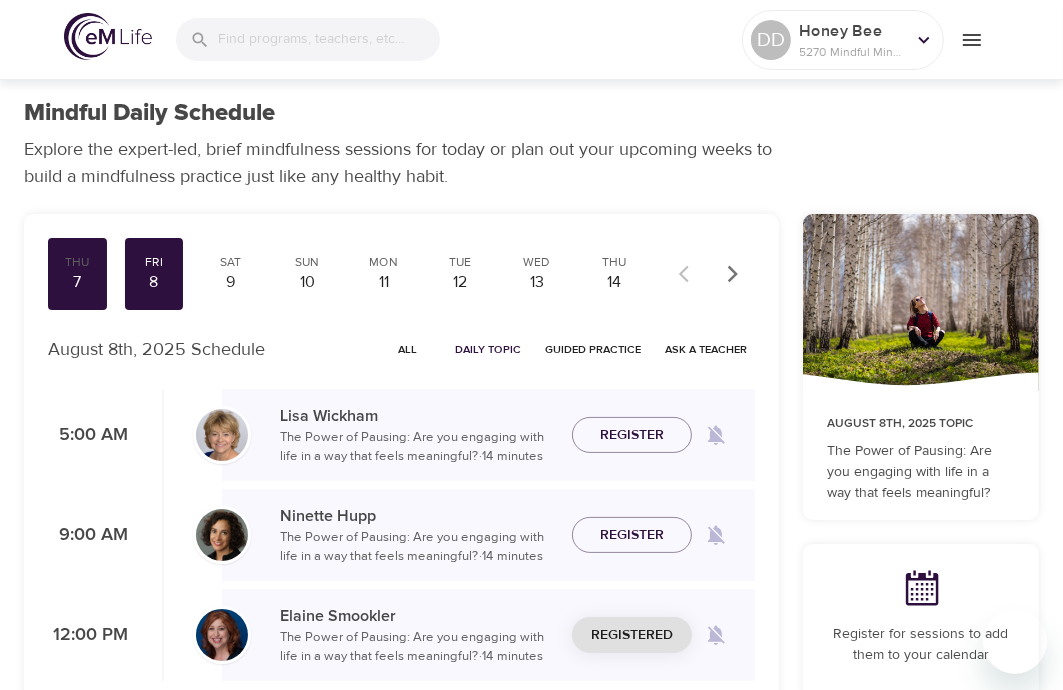 scroll, scrollTop: 100, scrollLeft: 0, axis: vertical 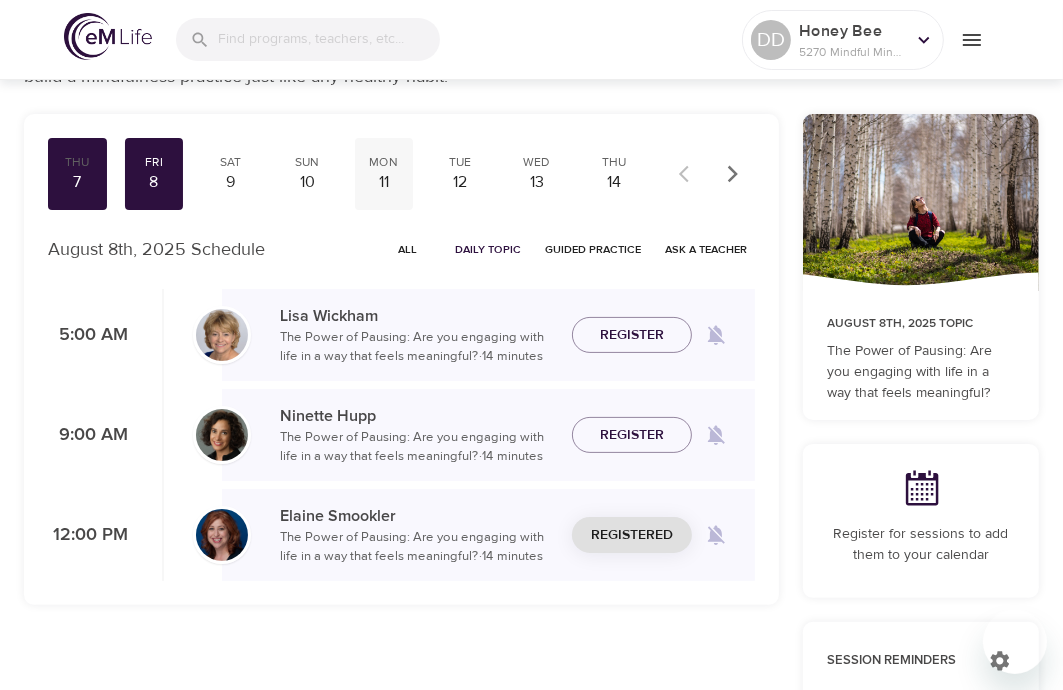 click on "11" at bounding box center [384, 182] 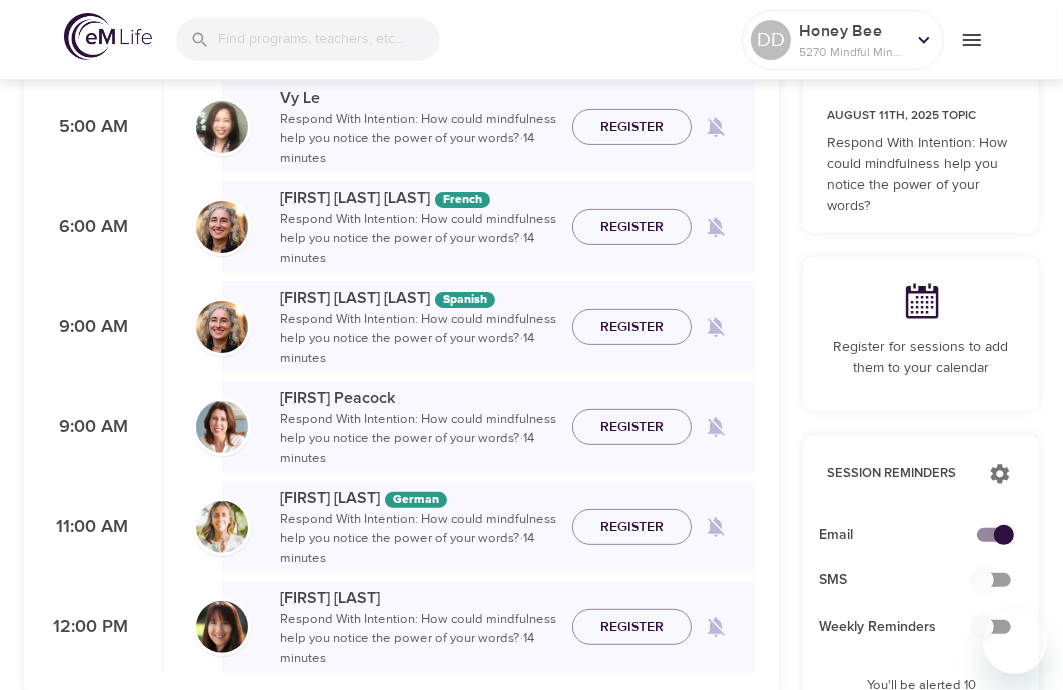 scroll, scrollTop: 0, scrollLeft: 0, axis: both 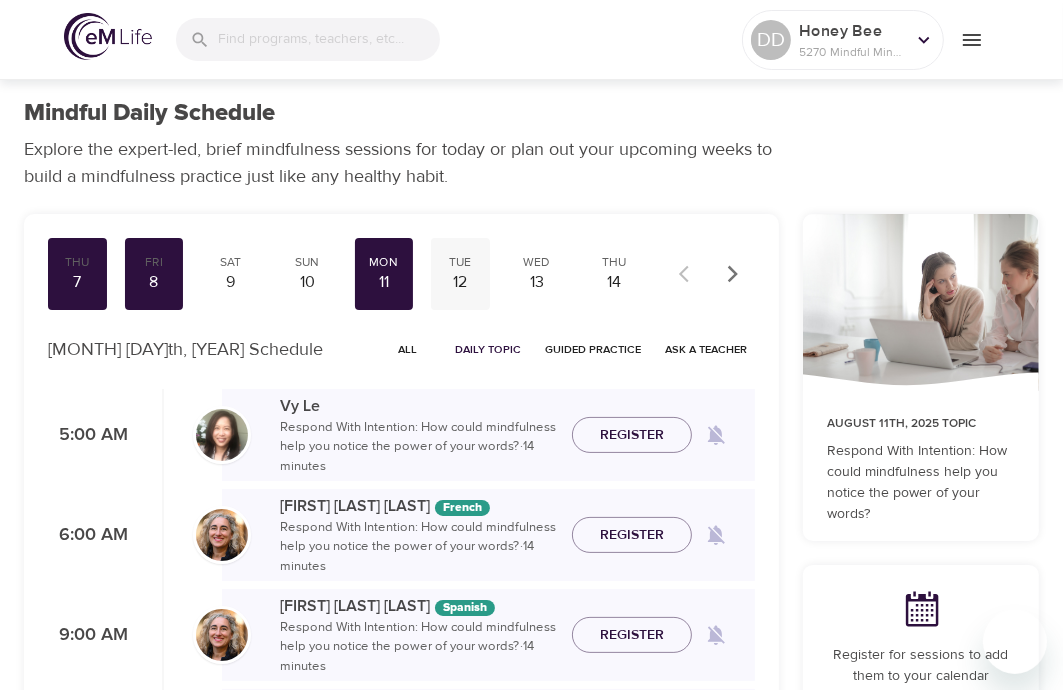 click on "Tue" at bounding box center (460, 262) 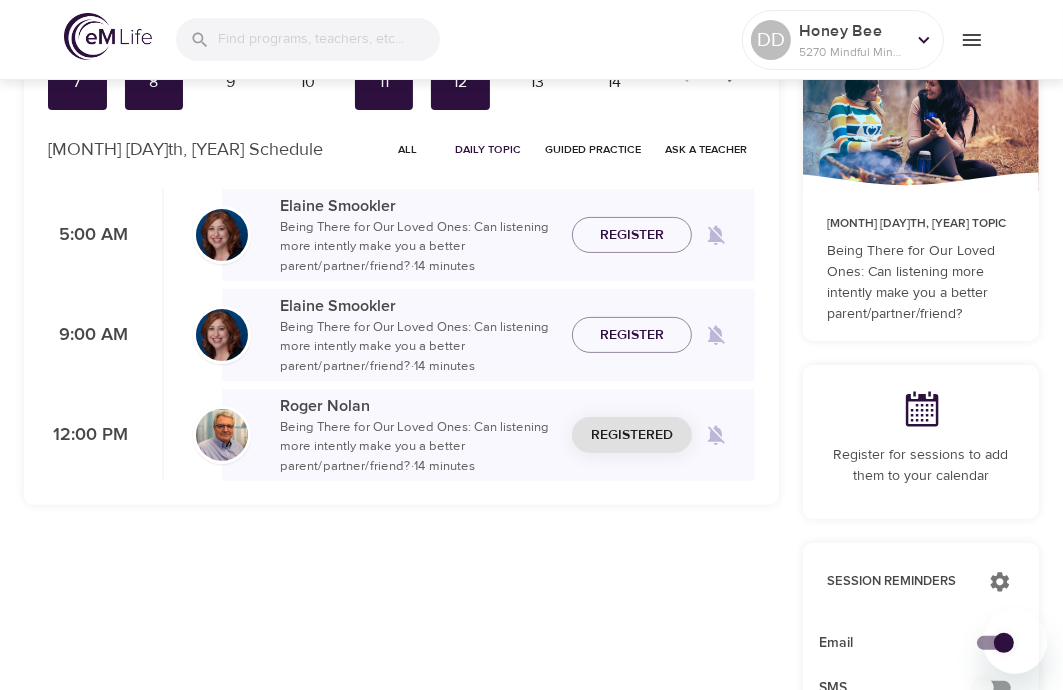 scroll, scrollTop: 100, scrollLeft: 0, axis: vertical 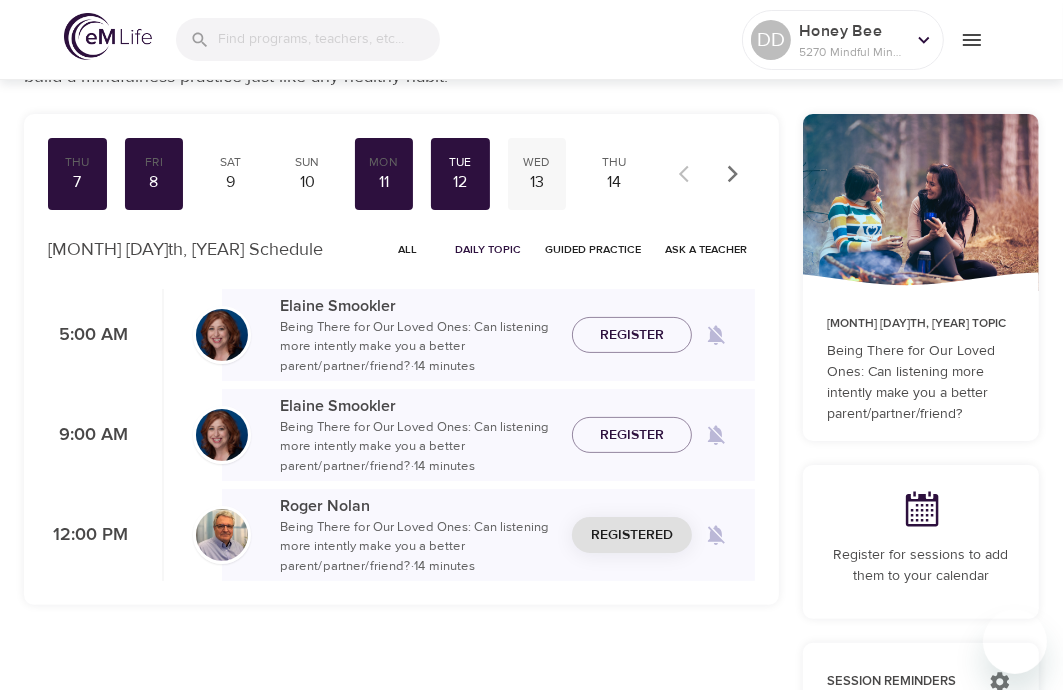 click on "13" at bounding box center [537, 182] 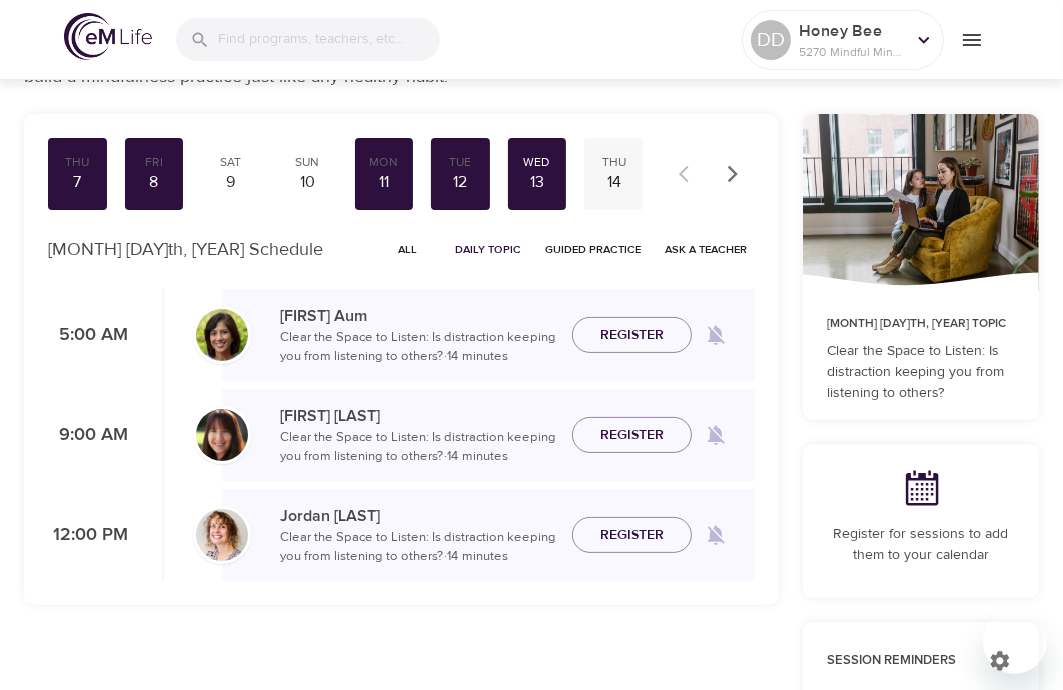 click on "14" at bounding box center (613, 182) 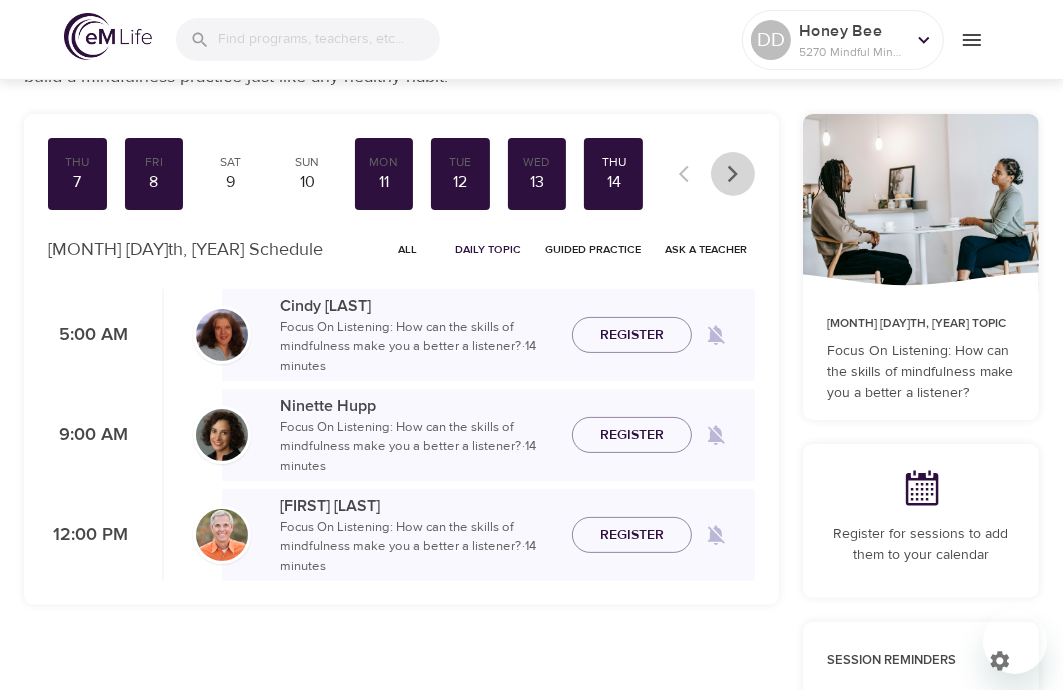 click 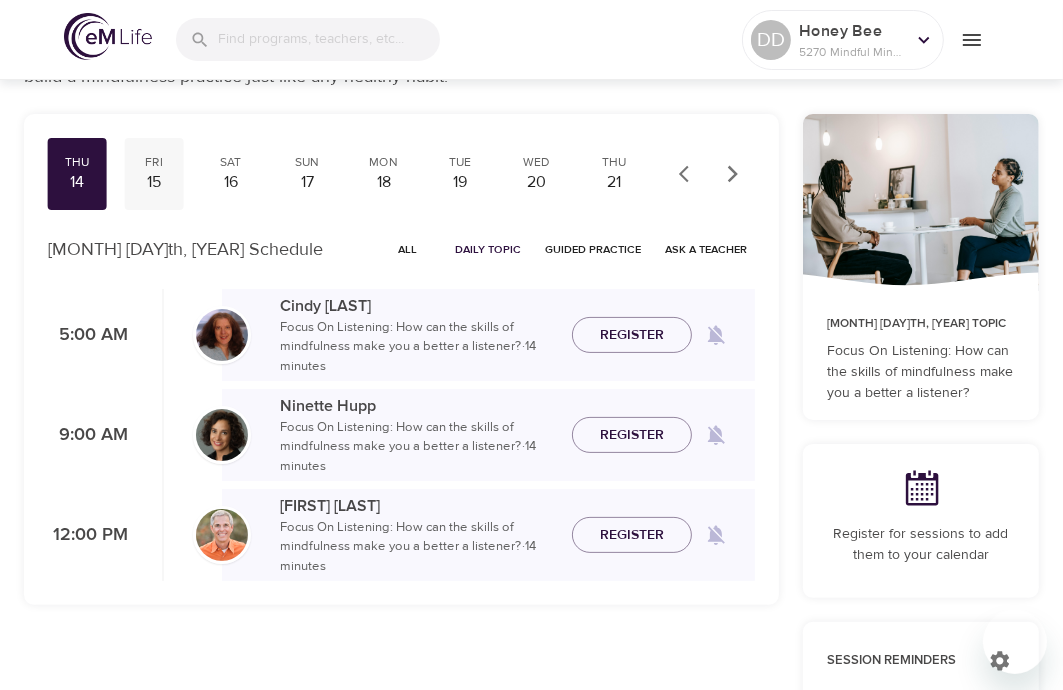 click on "15" at bounding box center (154, 182) 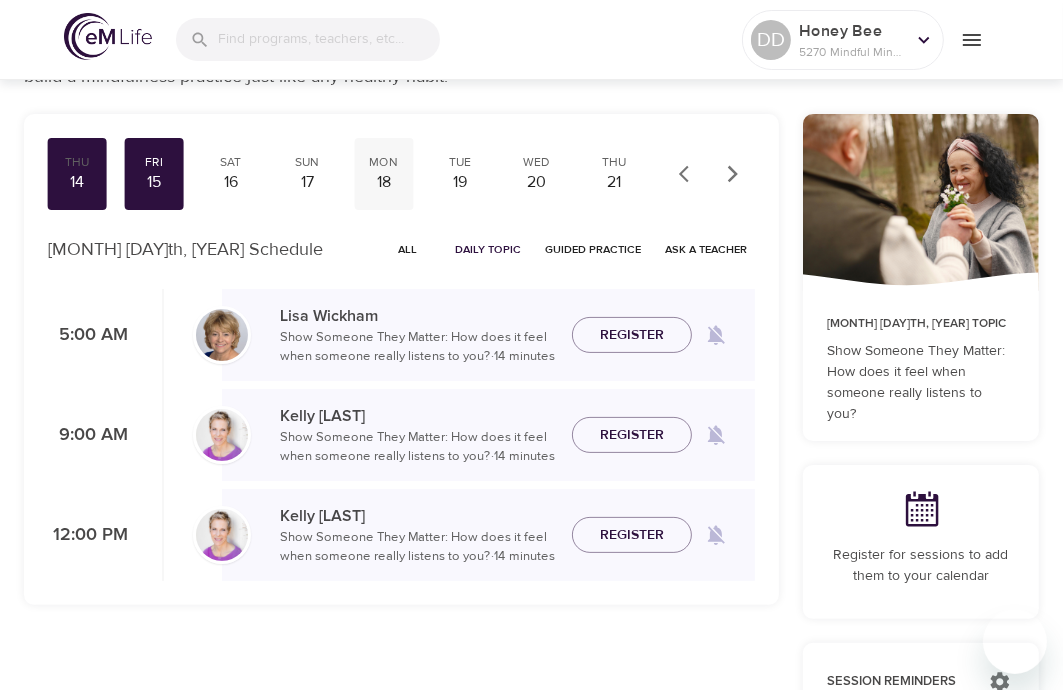 click on "18" at bounding box center [384, 182] 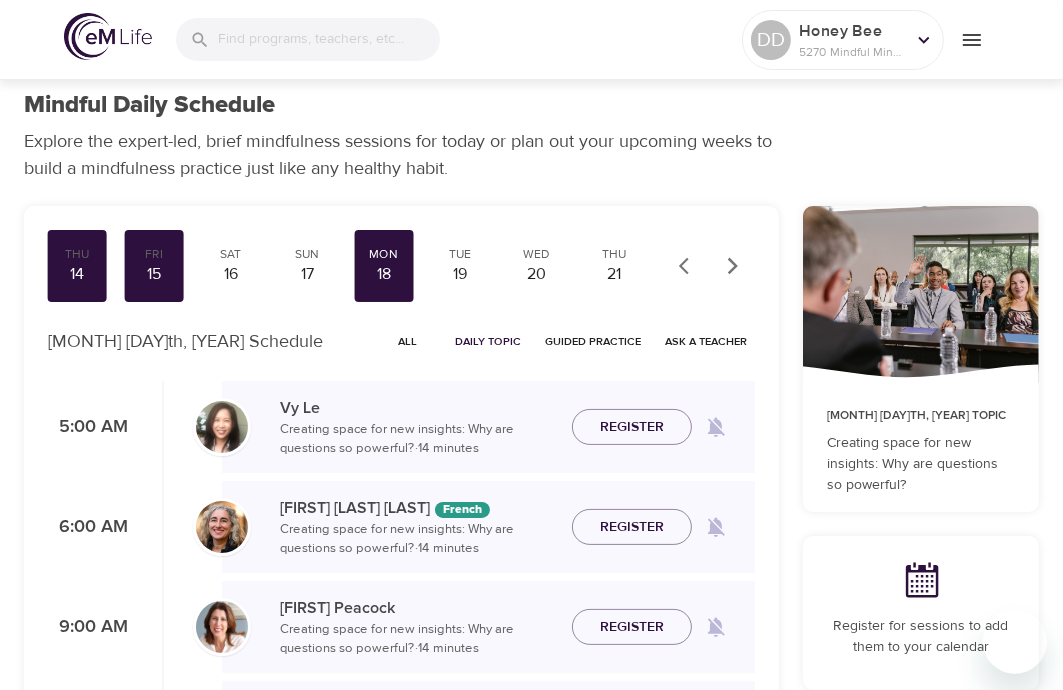 scroll, scrollTop: 0, scrollLeft: 0, axis: both 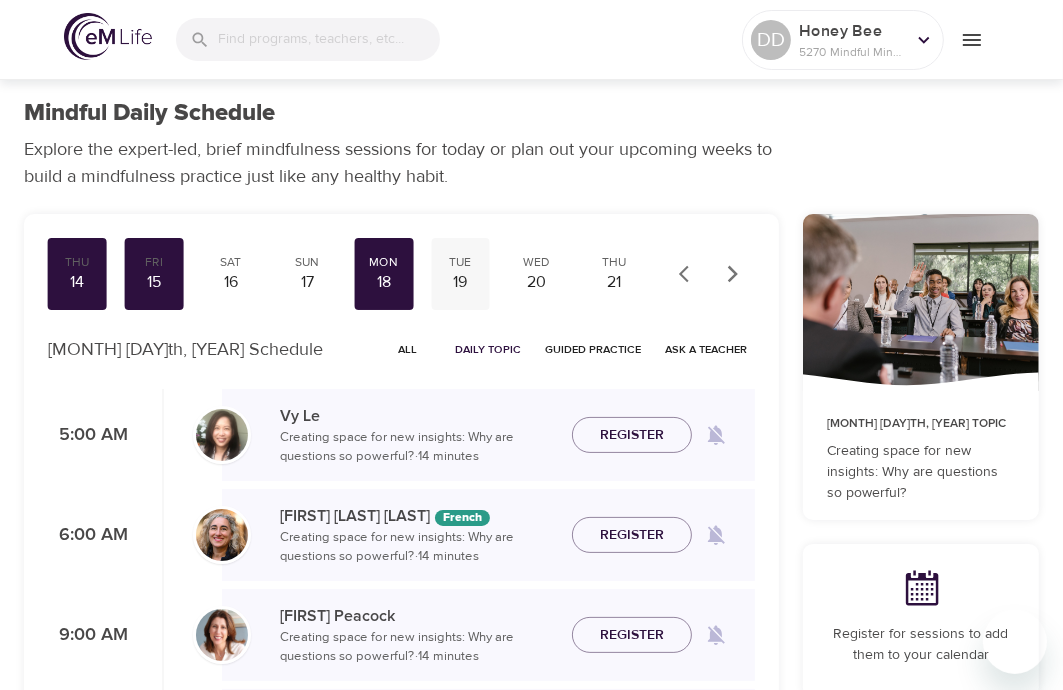 click on "19" at bounding box center [460, 282] 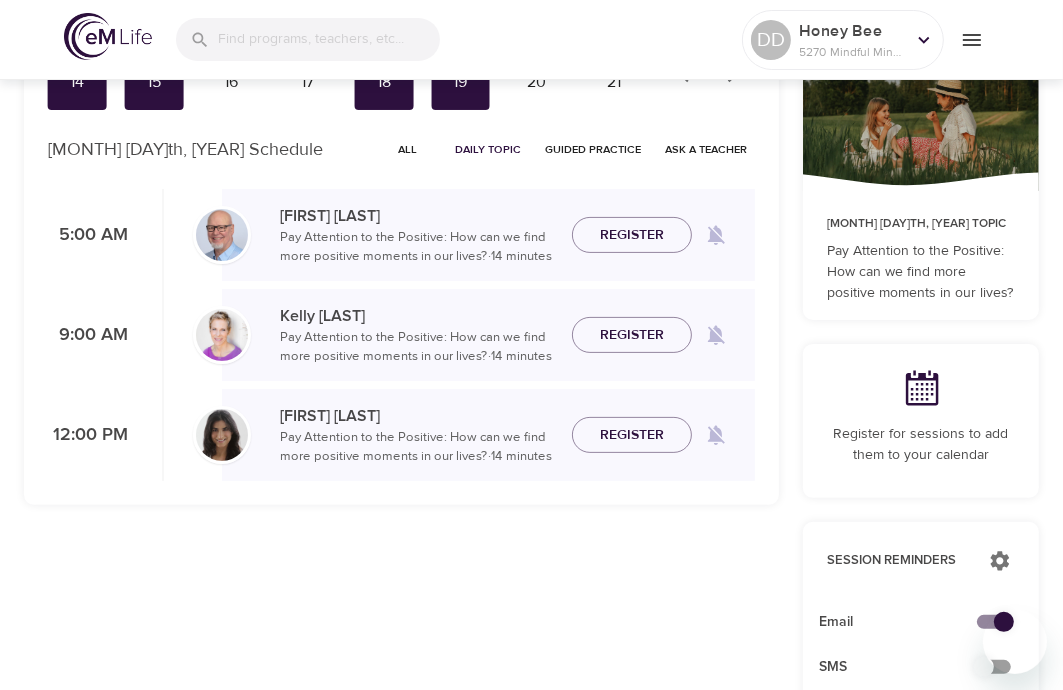 scroll, scrollTop: 0, scrollLeft: 0, axis: both 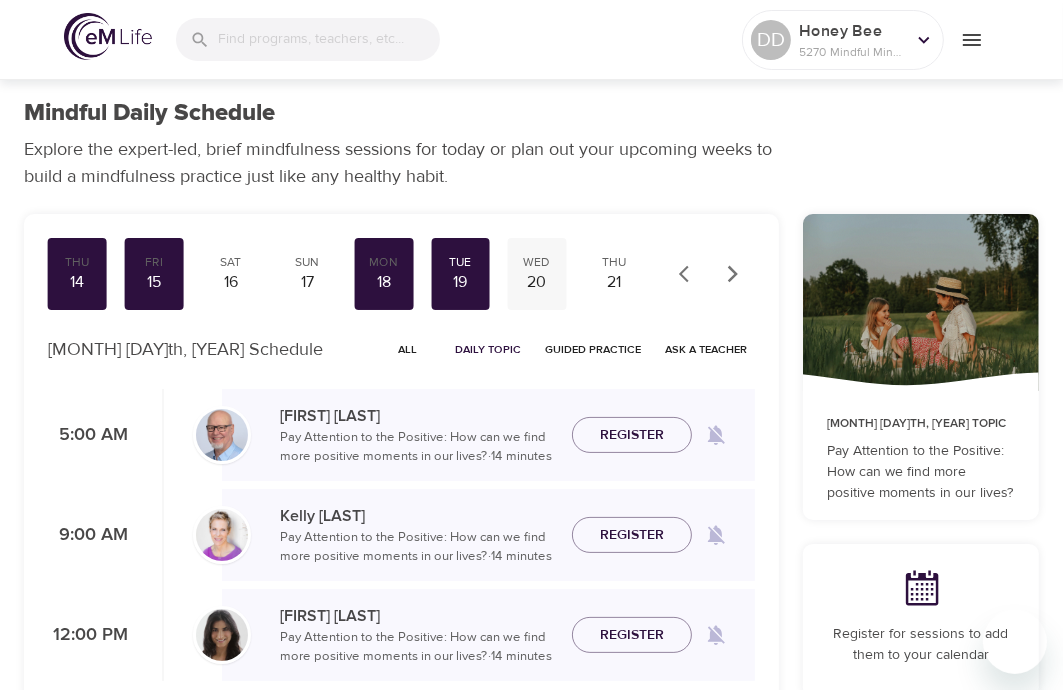 click on "20" at bounding box center [537, 282] 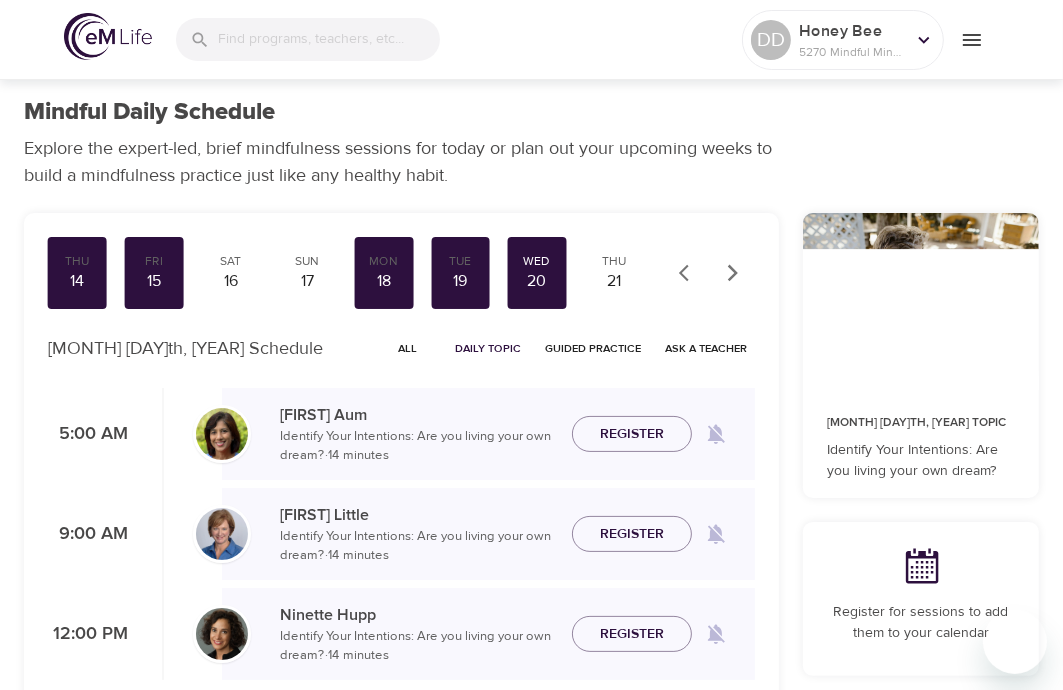 scroll, scrollTop: 0, scrollLeft: 0, axis: both 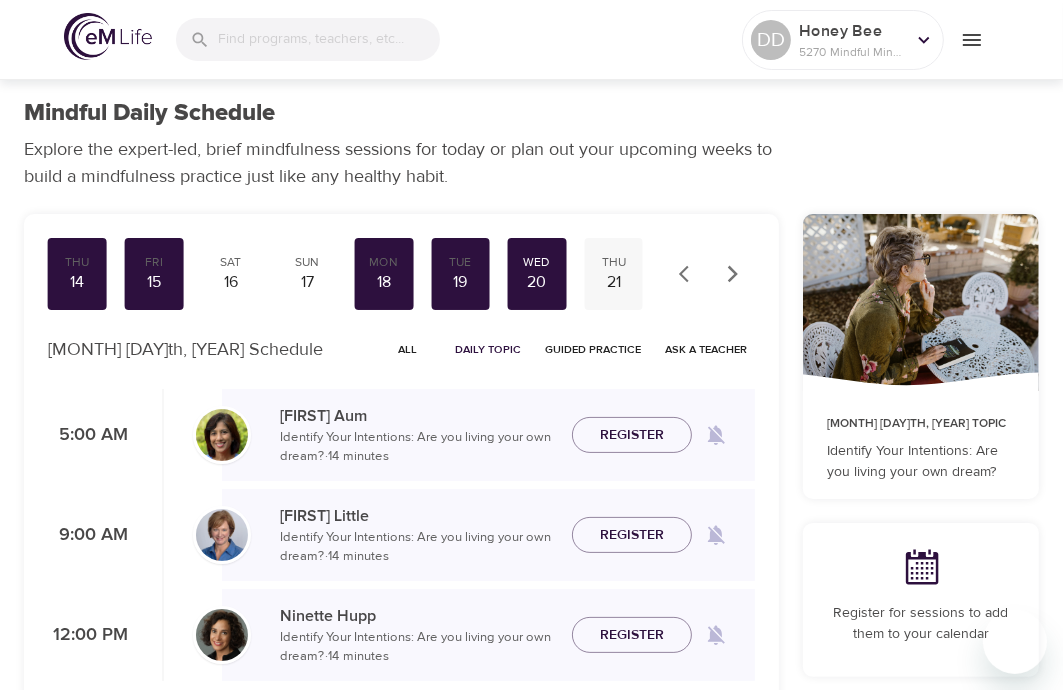 click on "21" at bounding box center [613, 282] 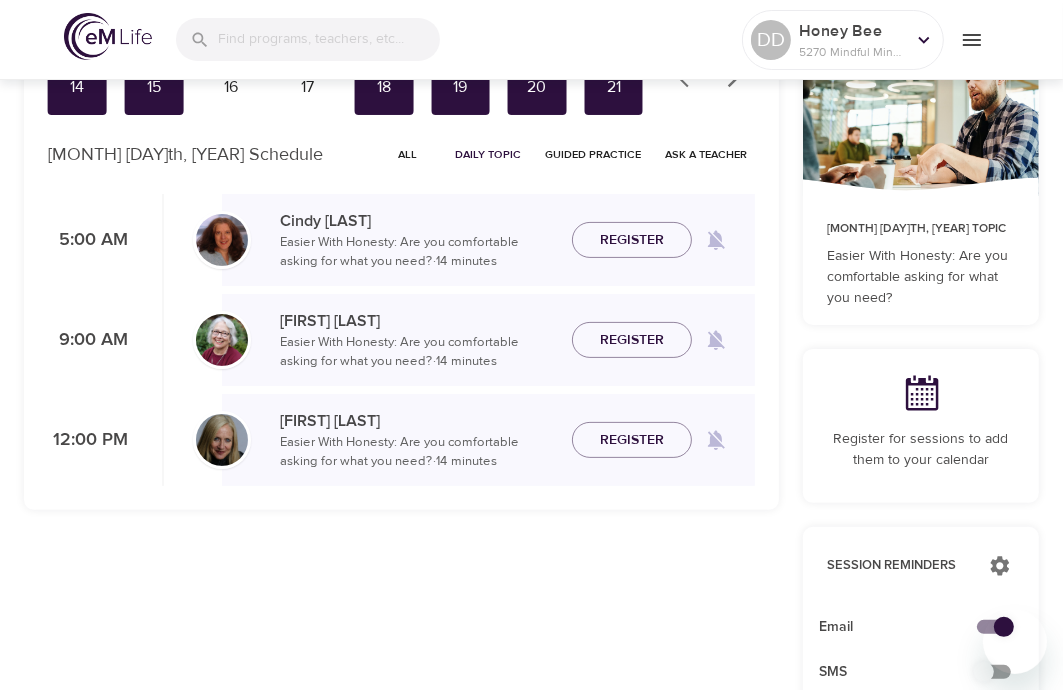 scroll, scrollTop: 0, scrollLeft: 0, axis: both 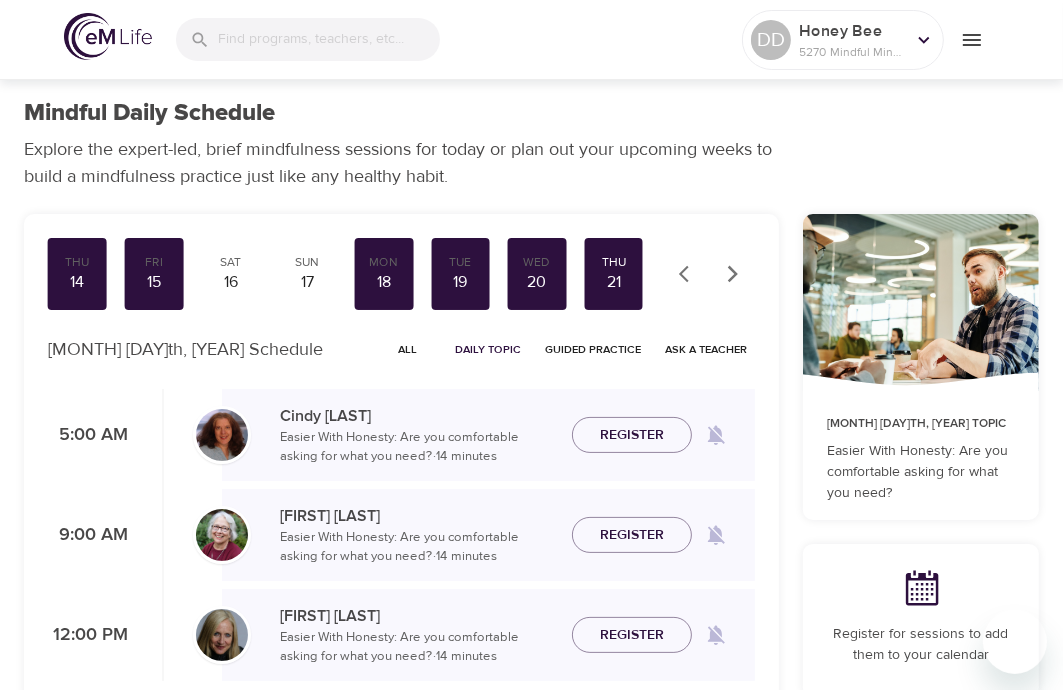 click 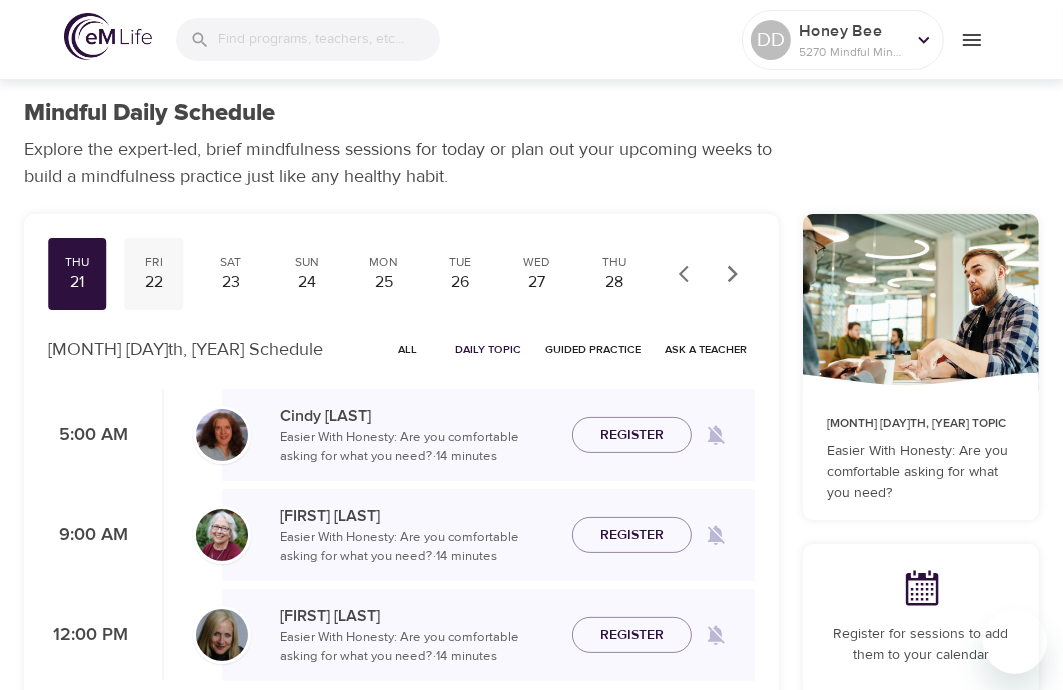 click on "22" at bounding box center (154, 282) 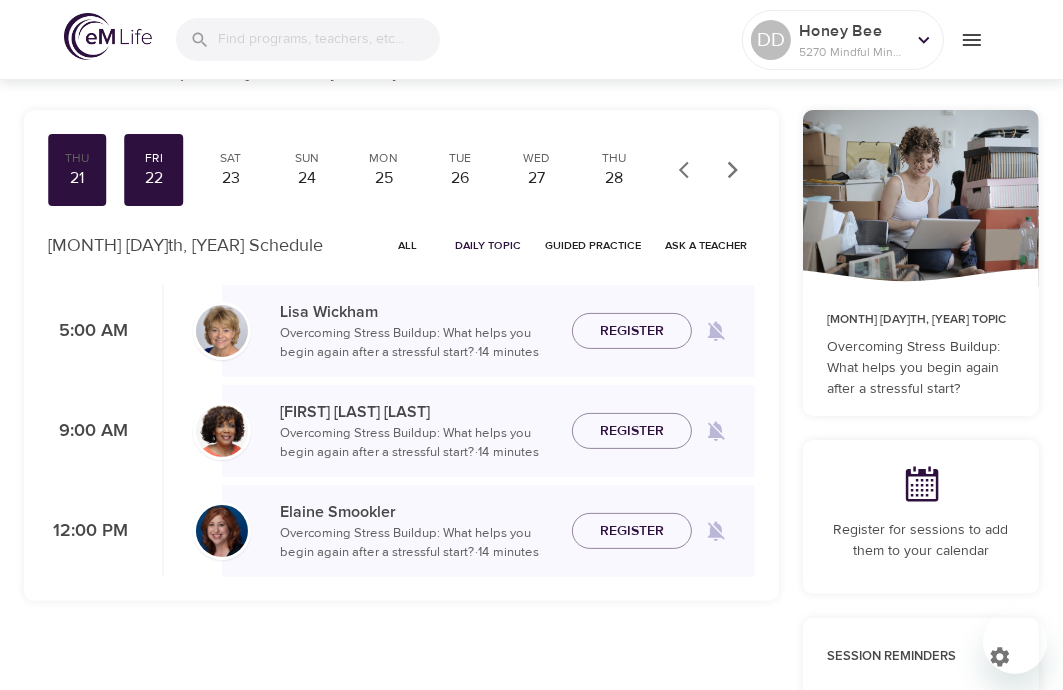 scroll, scrollTop: 0, scrollLeft: 0, axis: both 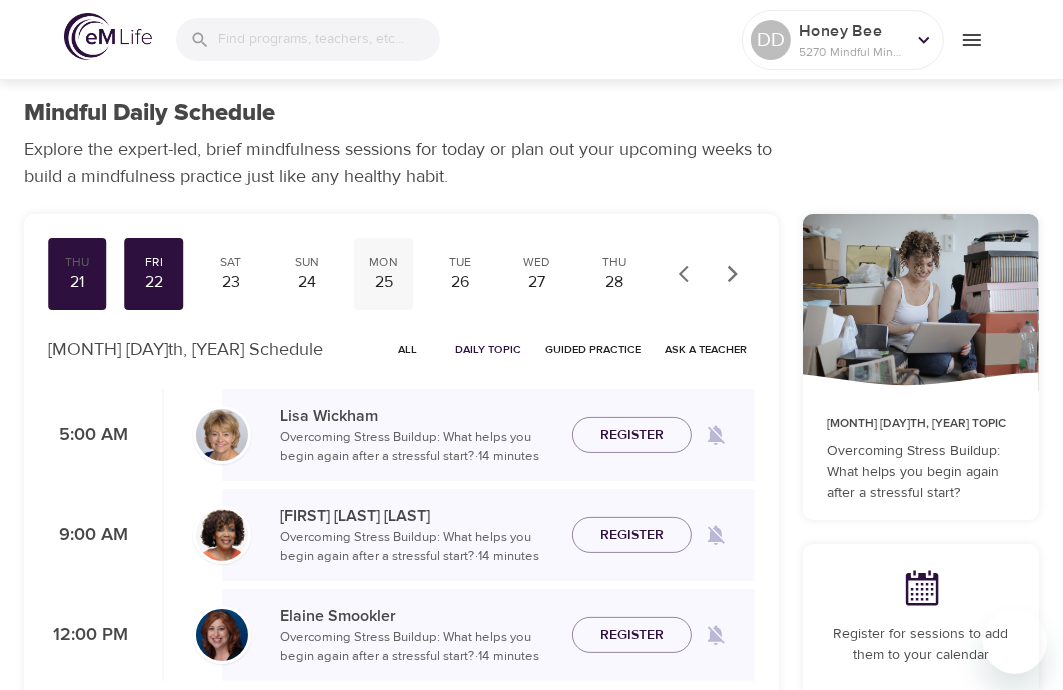 click on "25" at bounding box center [384, 282] 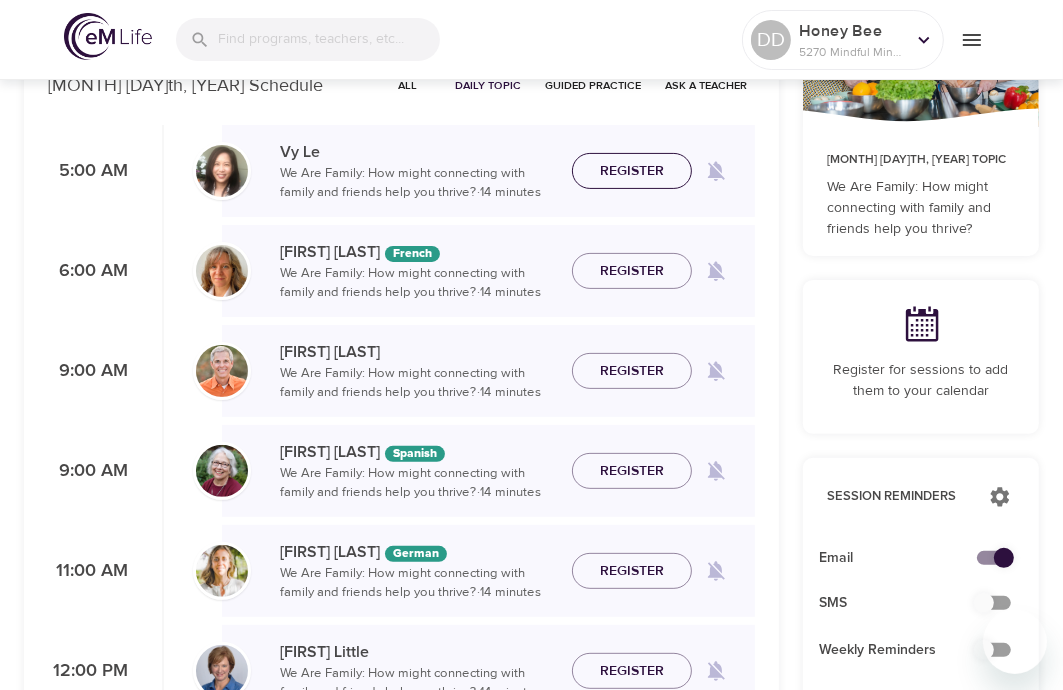 scroll, scrollTop: 0, scrollLeft: 0, axis: both 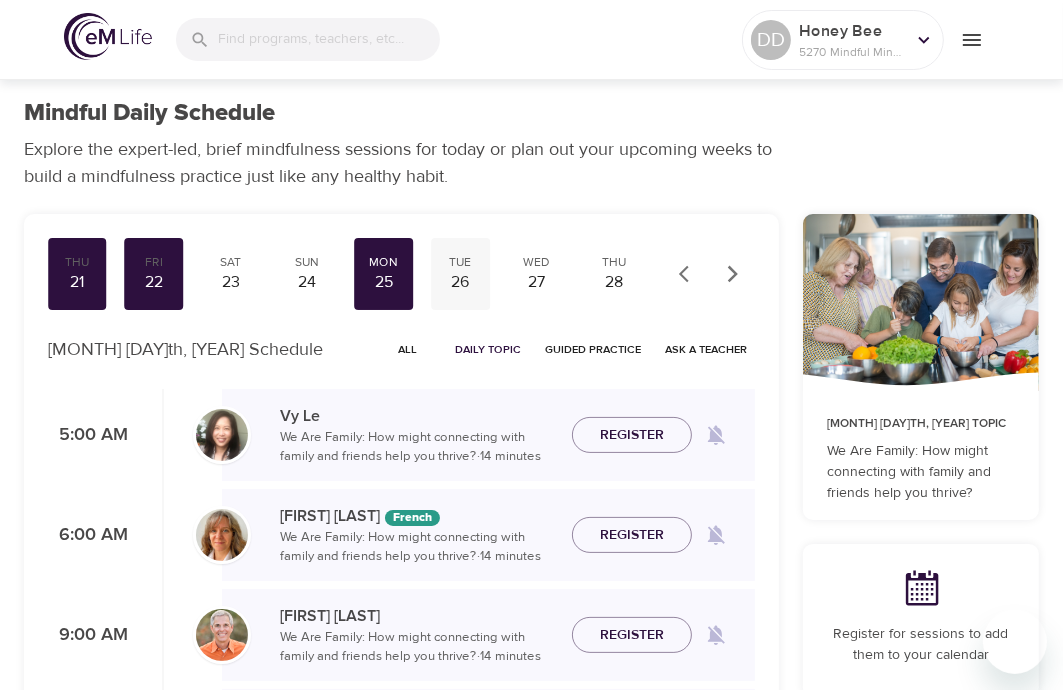 click on "26" at bounding box center (460, 282) 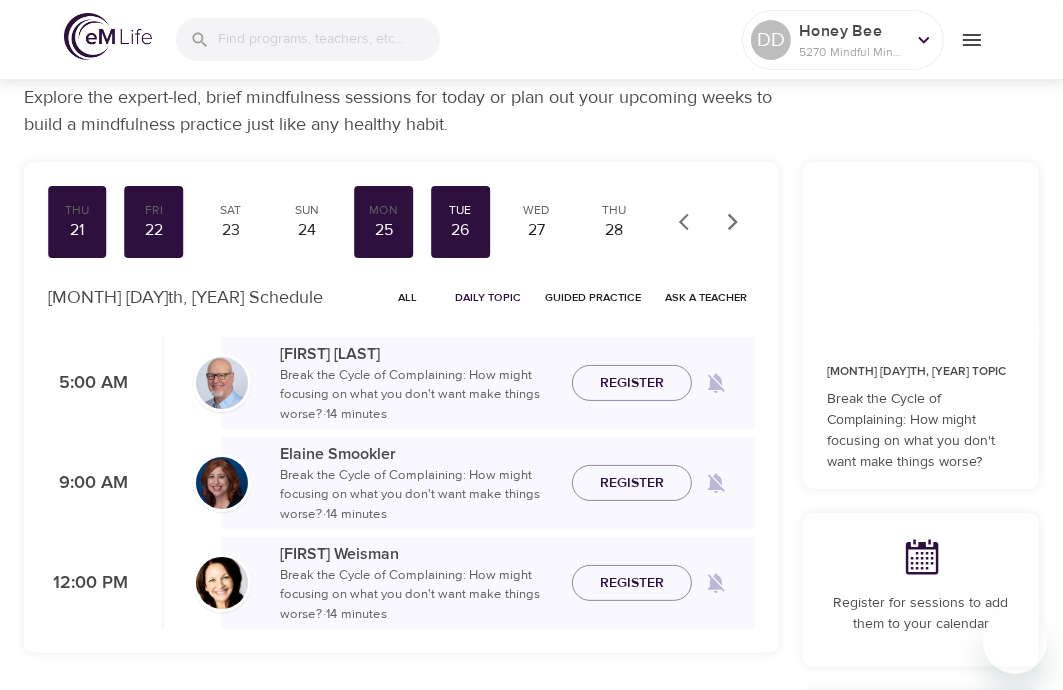 scroll, scrollTop: 100, scrollLeft: 0, axis: vertical 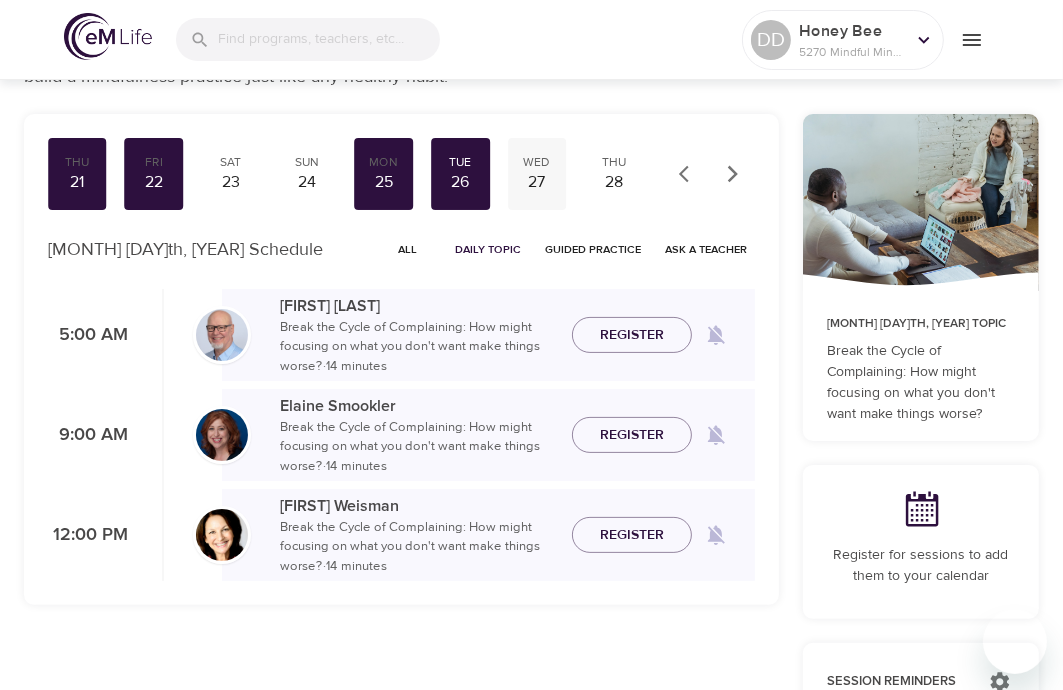click on "27" at bounding box center (537, 182) 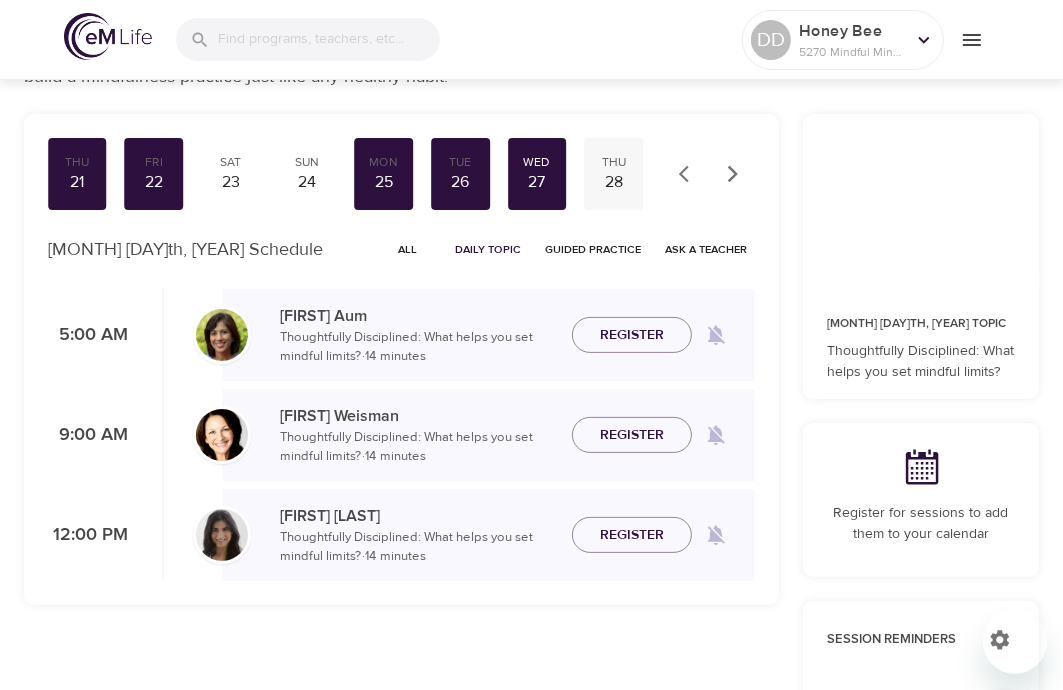 click on "28" at bounding box center (613, 182) 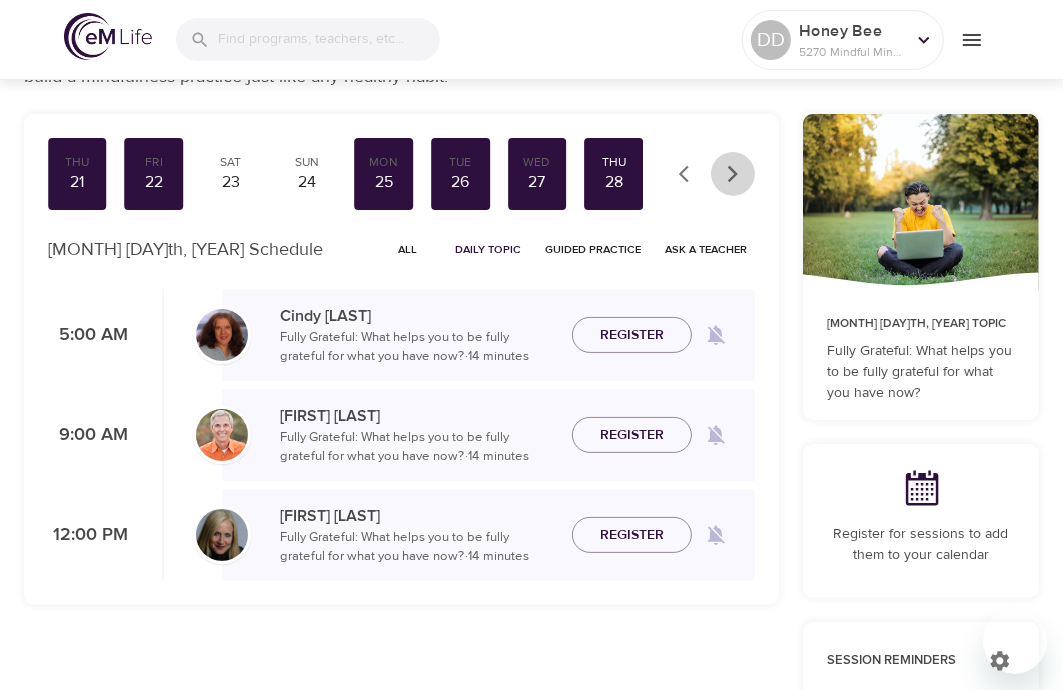 click 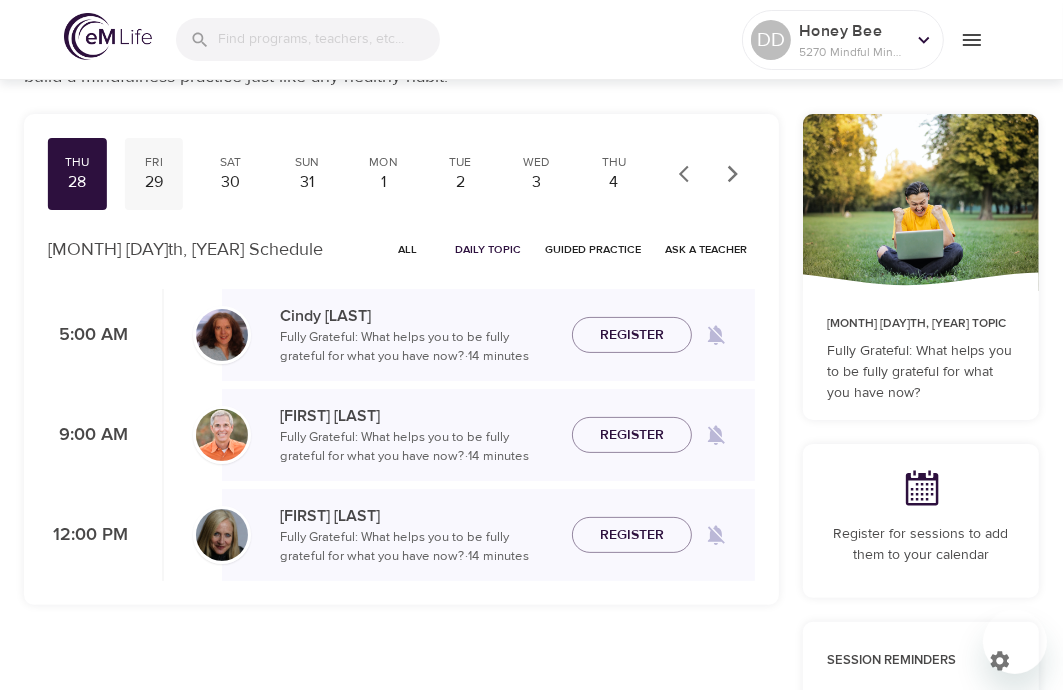 click on "29" at bounding box center [154, 182] 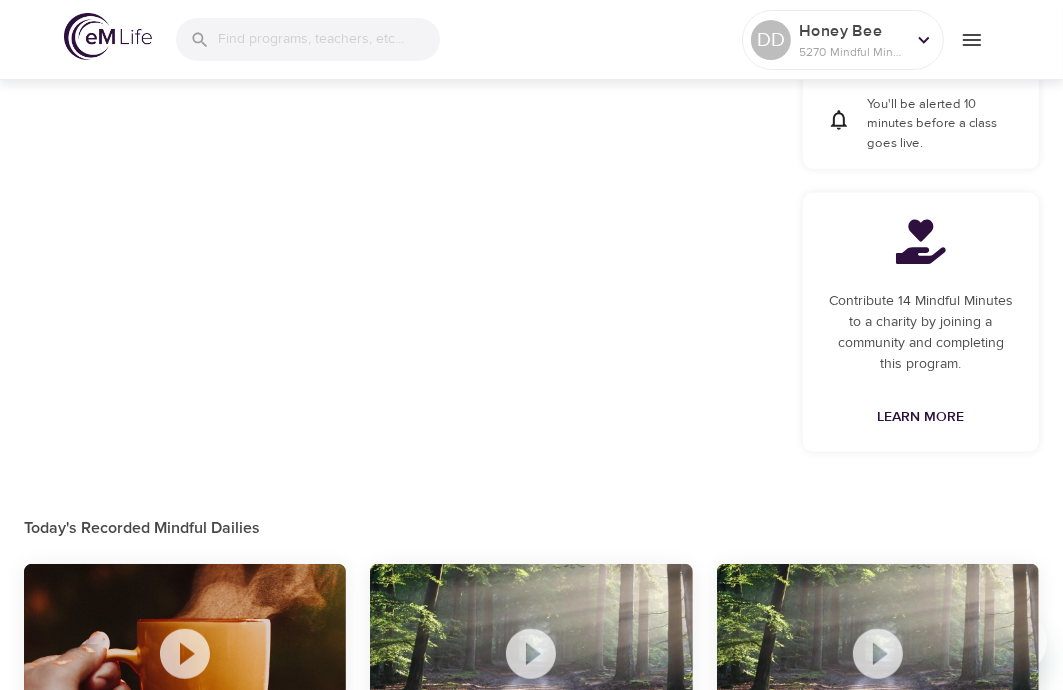 scroll, scrollTop: 1119, scrollLeft: 0, axis: vertical 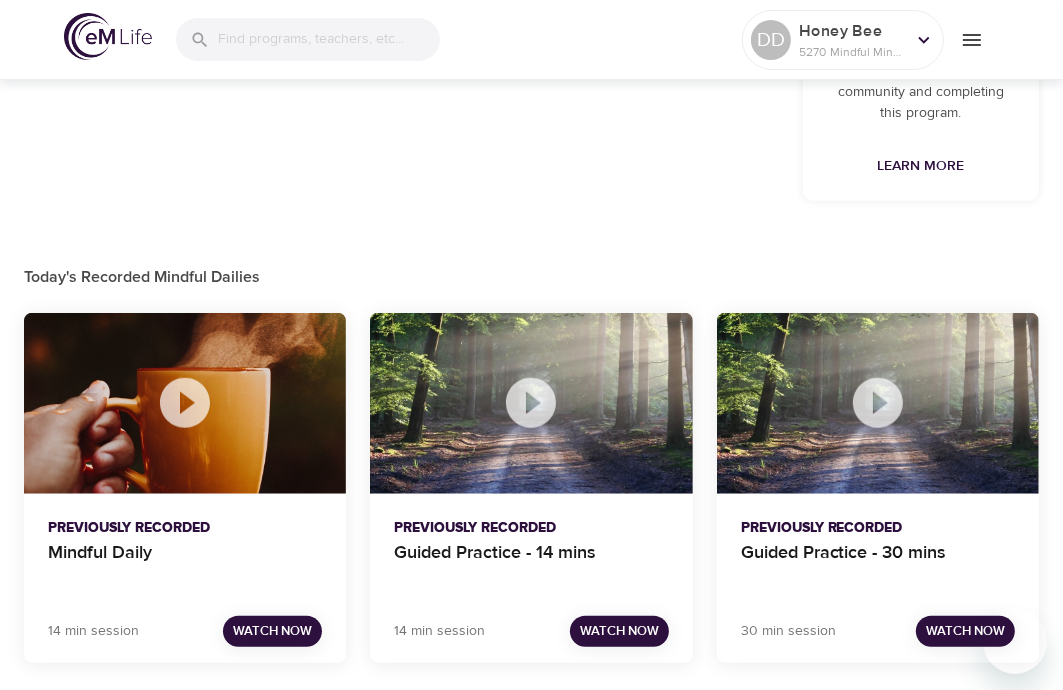 click 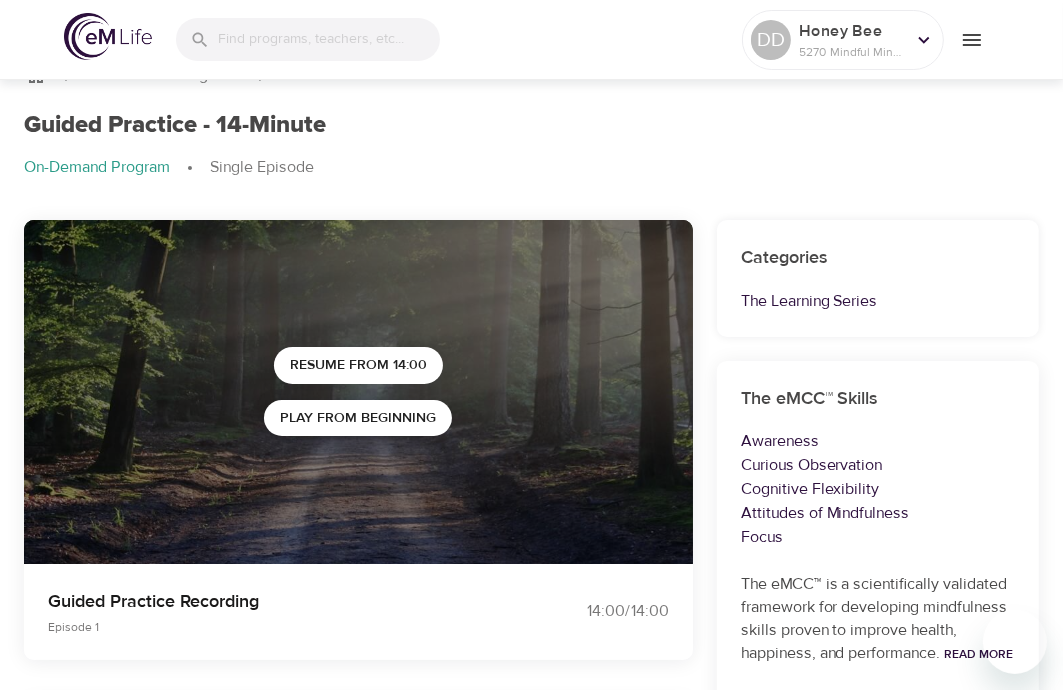 scroll, scrollTop: 0, scrollLeft: 0, axis: both 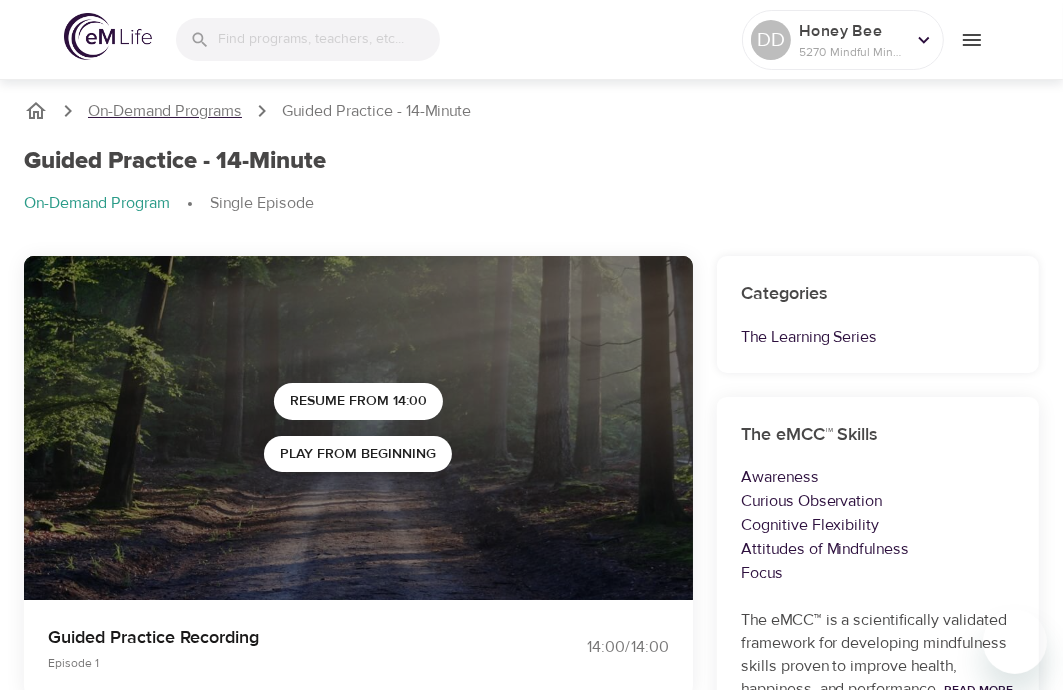 click on "On-Demand Programs" at bounding box center [165, 111] 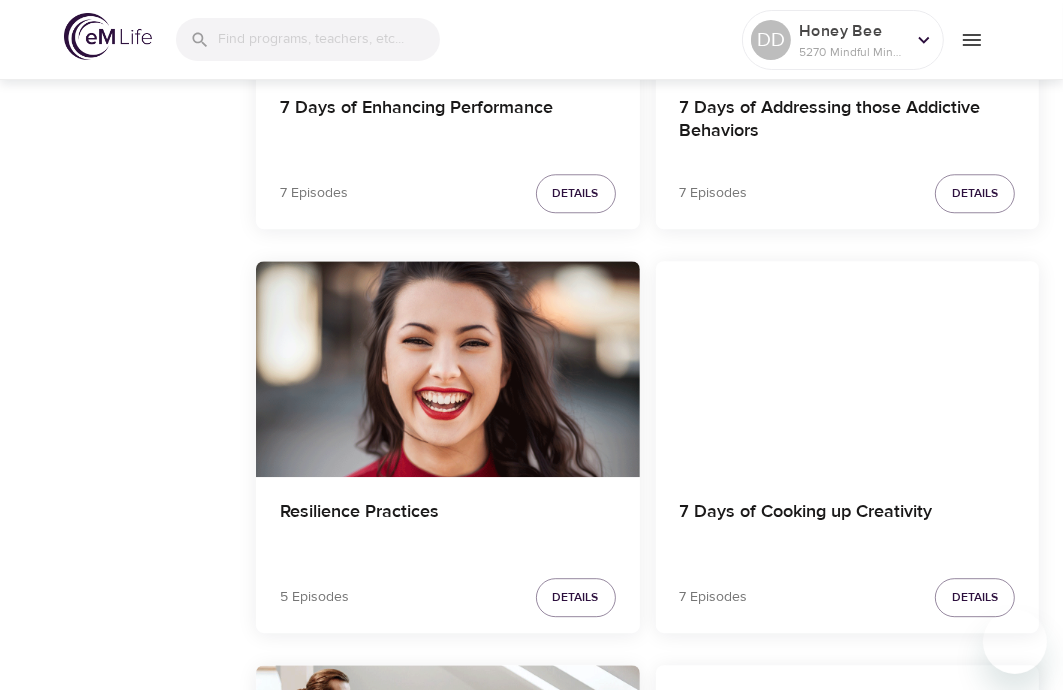 scroll, scrollTop: 3700, scrollLeft: 0, axis: vertical 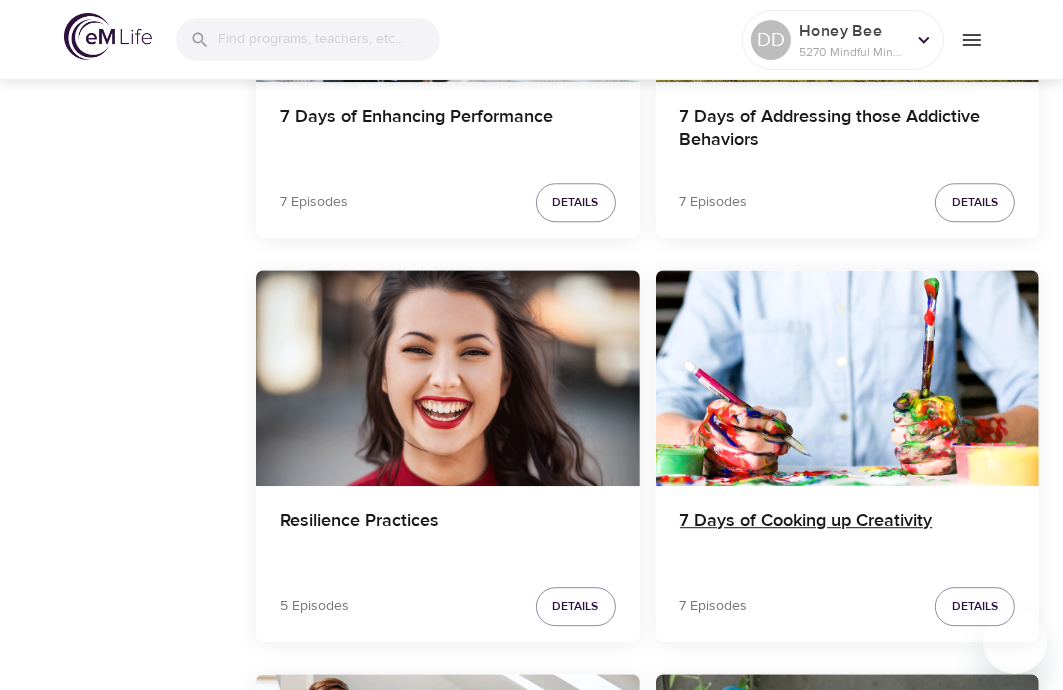 click on "7 Days of Cooking up Creativity" at bounding box center (848, 534) 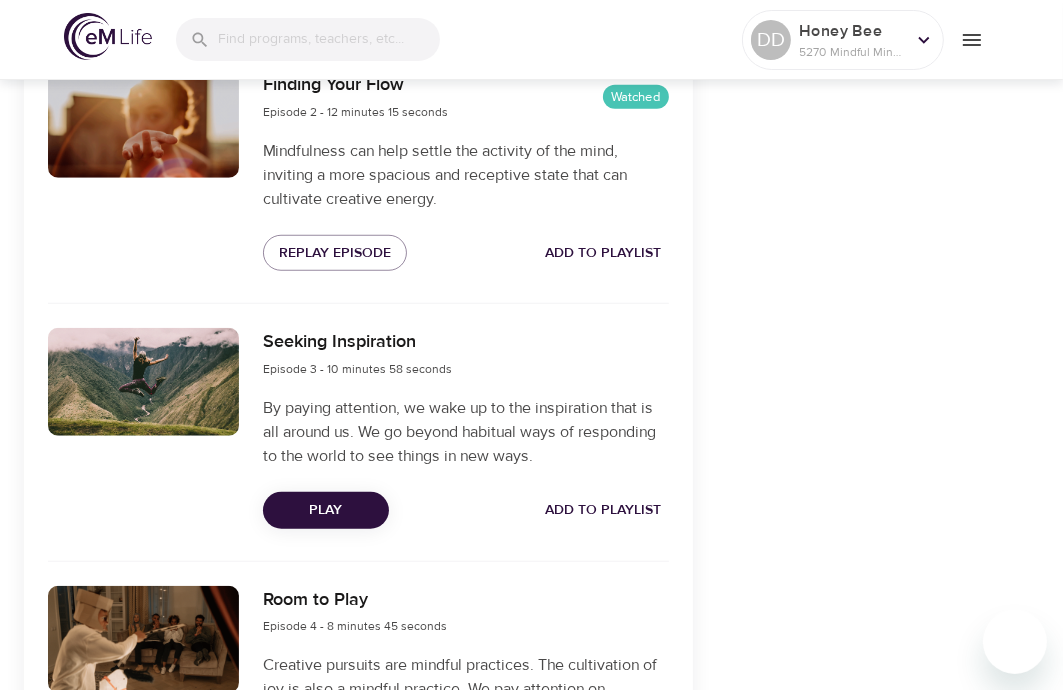 scroll, scrollTop: 1056, scrollLeft: 0, axis: vertical 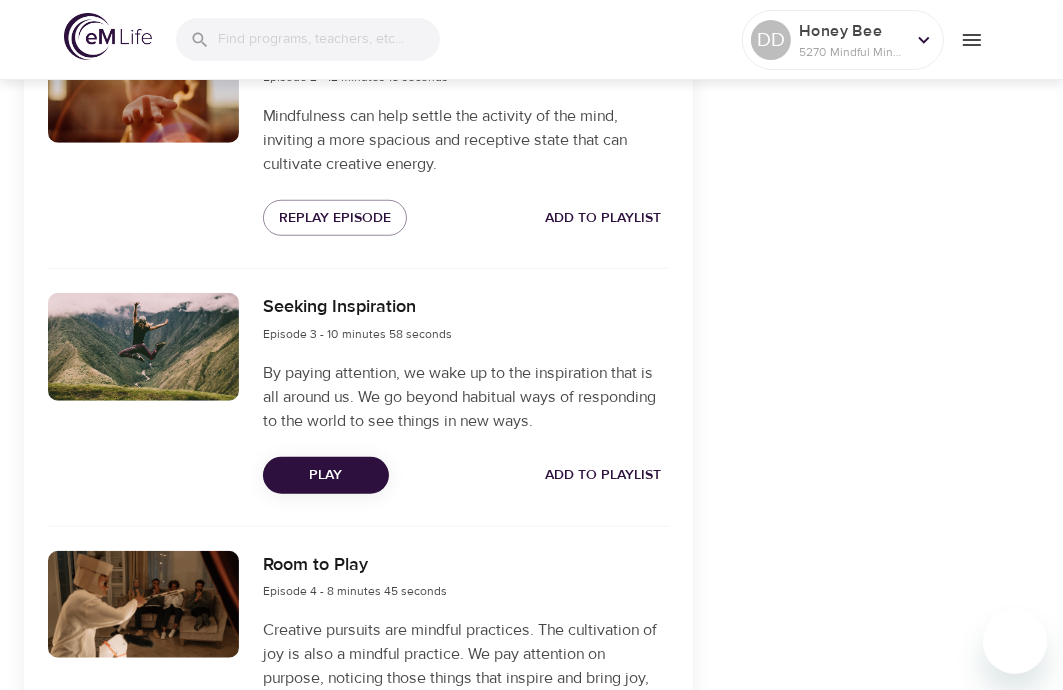click on "Play" at bounding box center [326, 475] 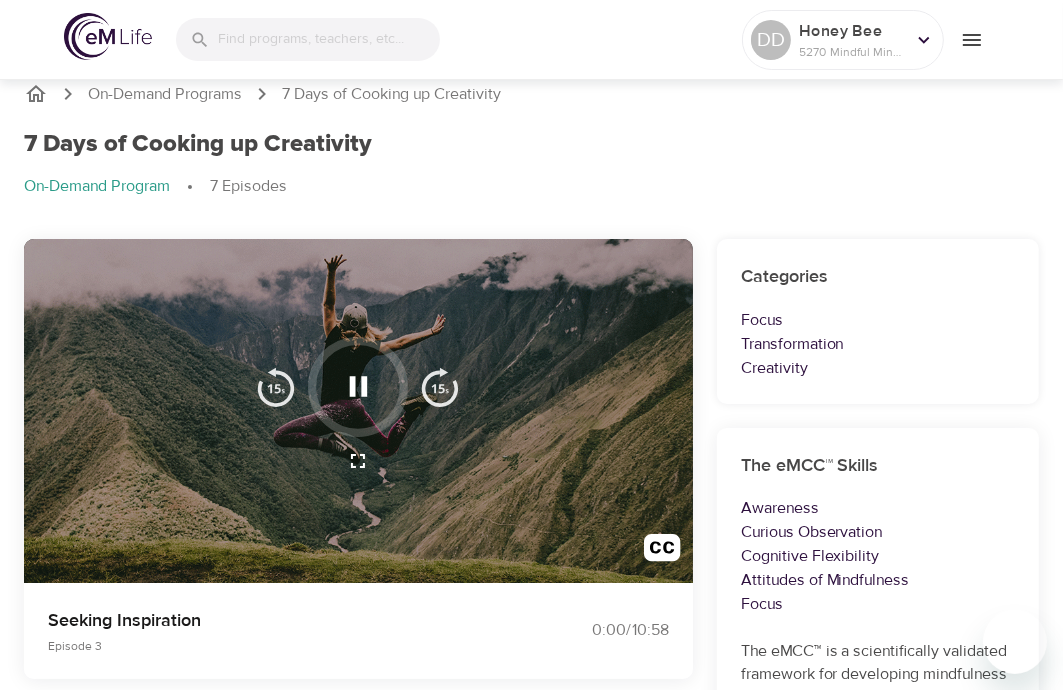 scroll, scrollTop: 0, scrollLeft: 0, axis: both 